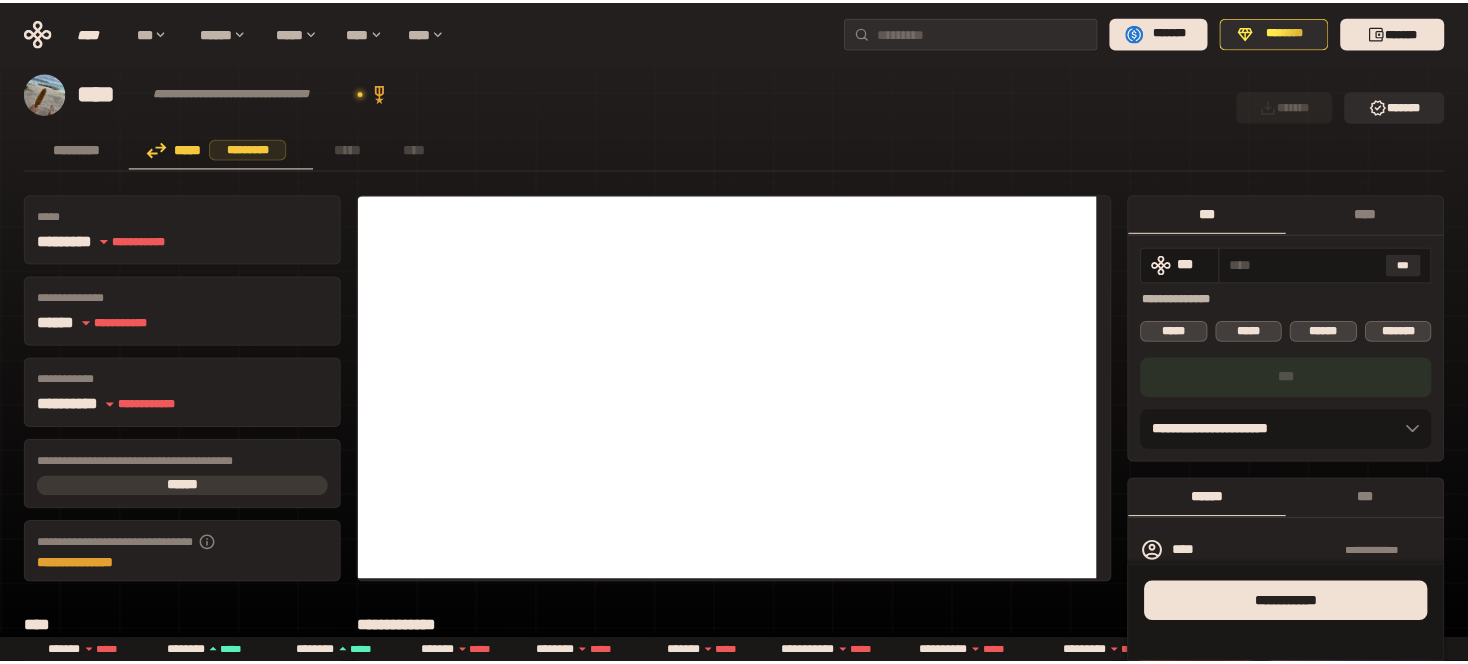 scroll, scrollTop: 0, scrollLeft: 0, axis: both 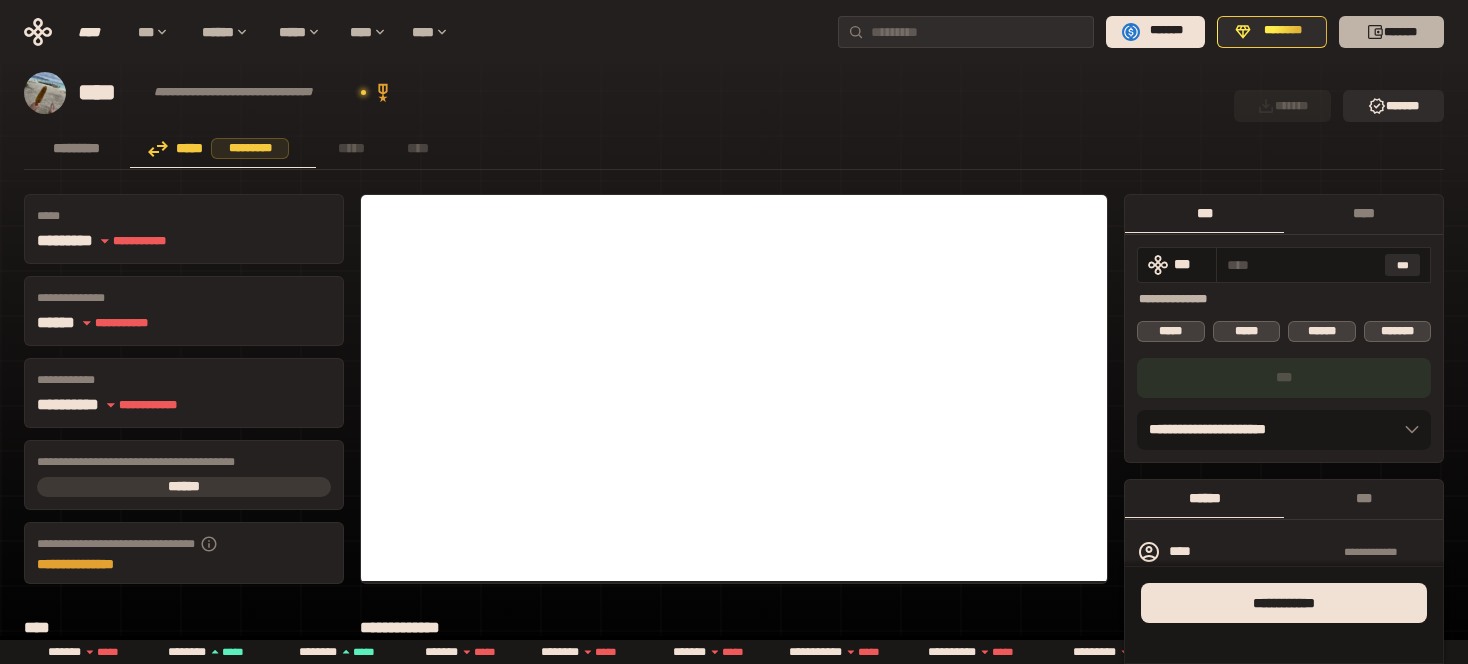 click on "*******" at bounding box center (1391, 32) 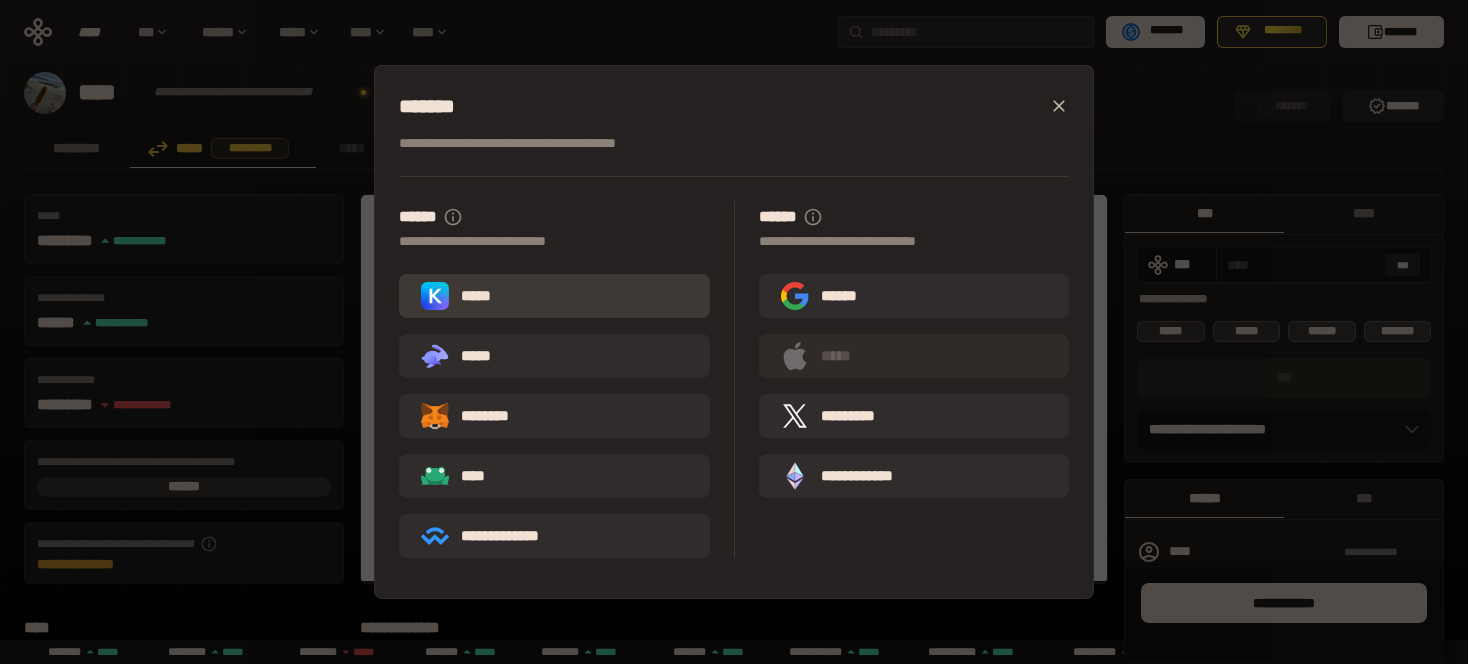 drag, startPoint x: 1405, startPoint y: 31, endPoint x: 607, endPoint y: 299, distance: 841.8005 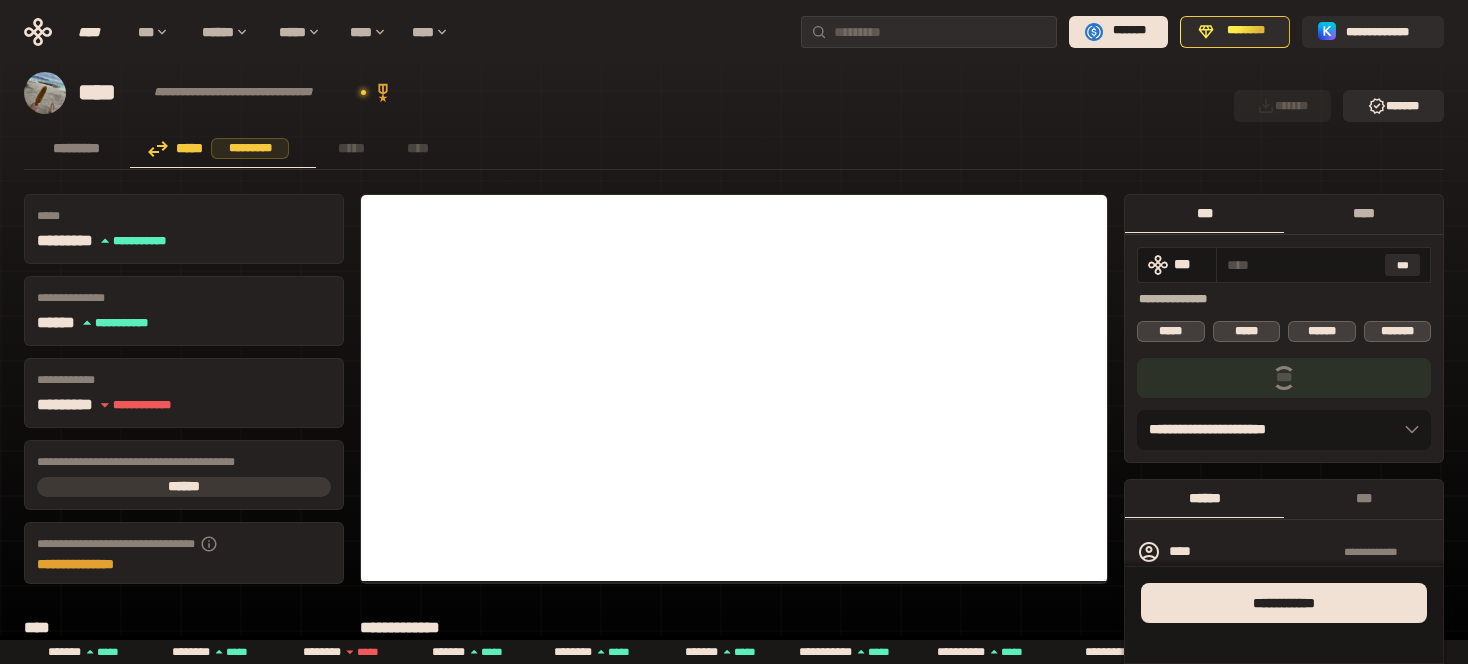 click on "****" at bounding box center [1363, 213] 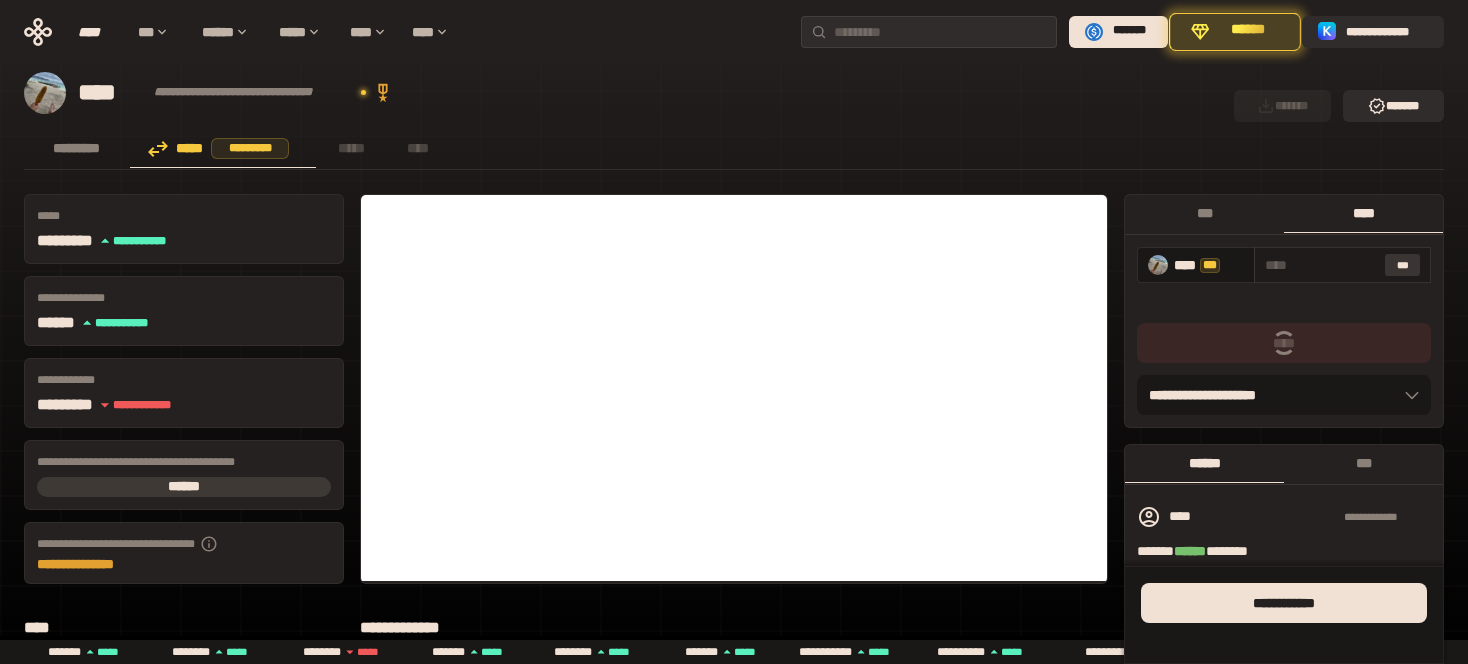 click on "***" at bounding box center [1403, 265] 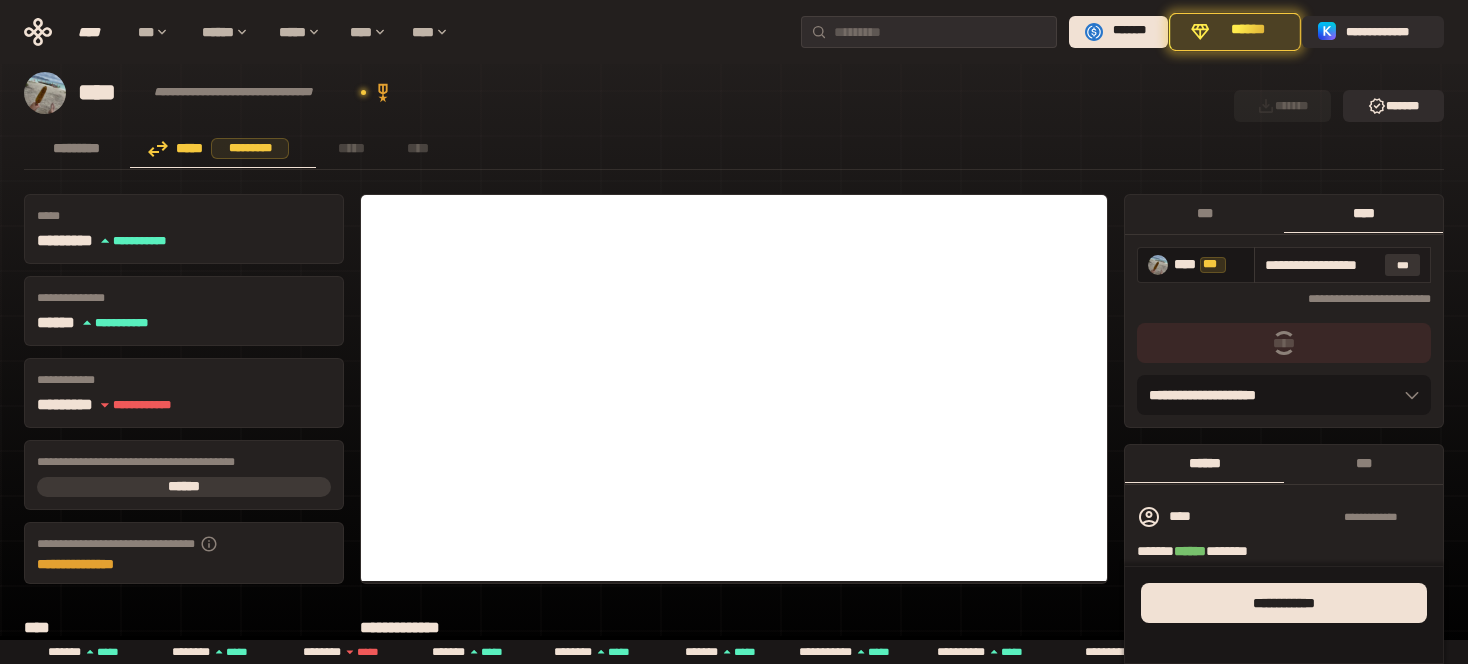 type on "**********" 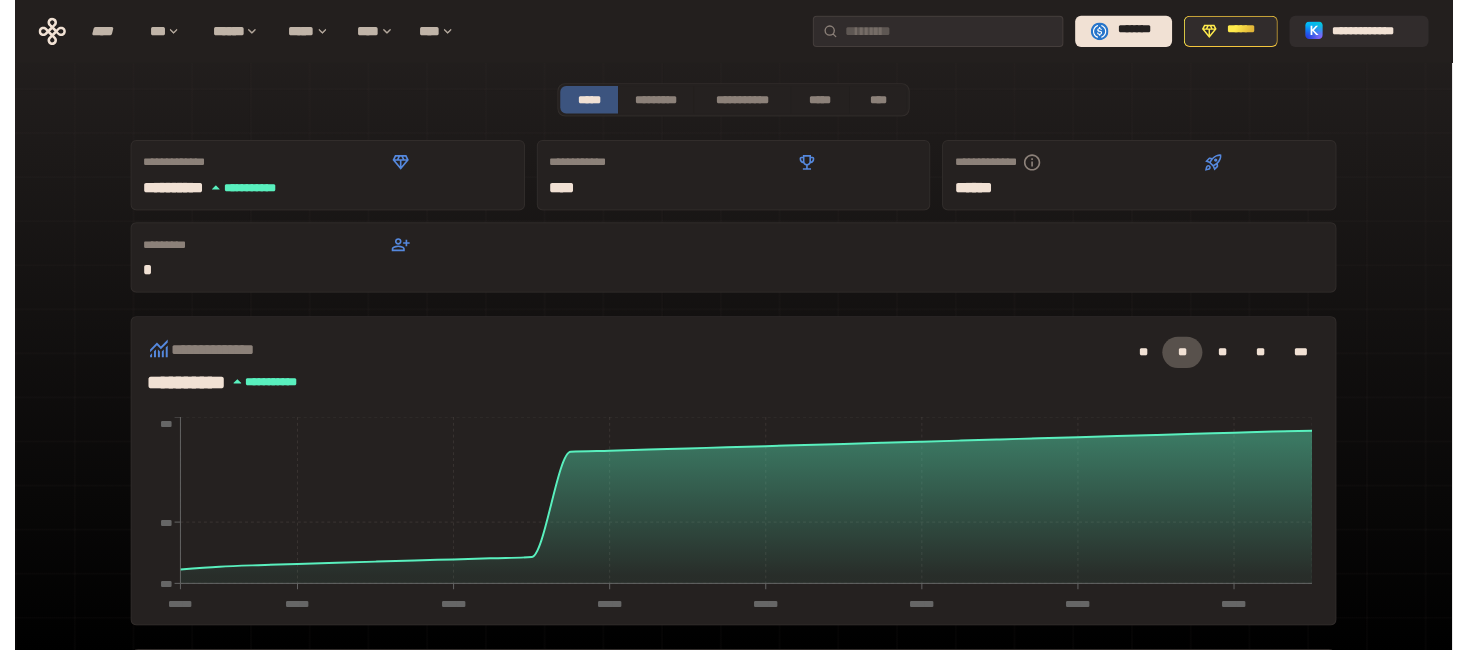 scroll, scrollTop: 0, scrollLeft: 0, axis: both 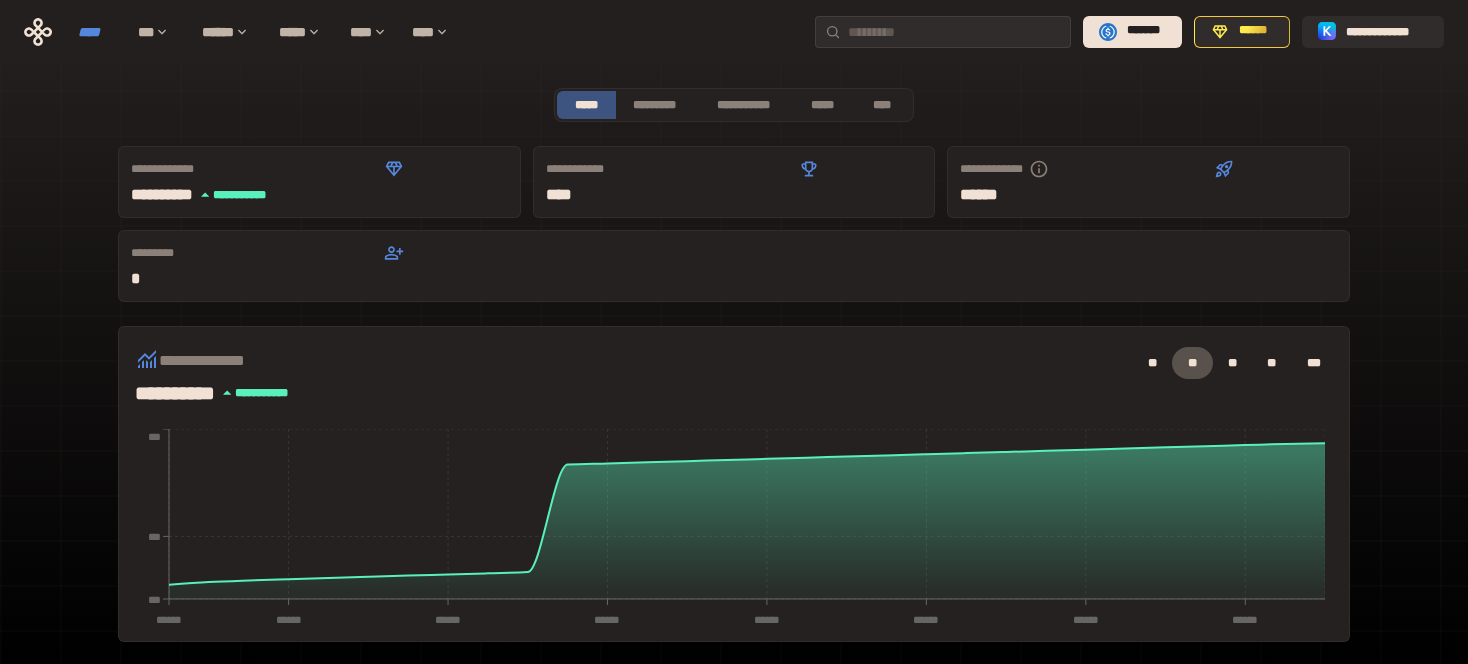 click on "****" at bounding box center (98, 32) 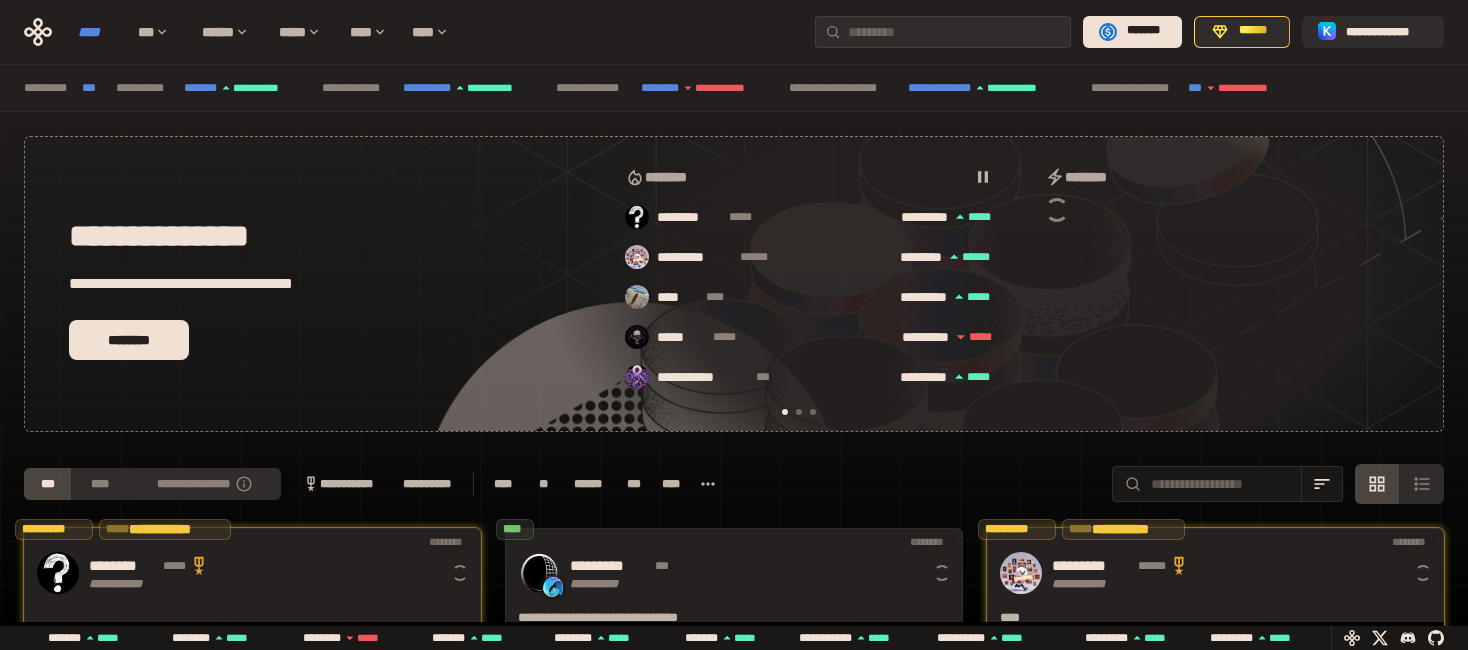 scroll, scrollTop: 0, scrollLeft: 16, axis: horizontal 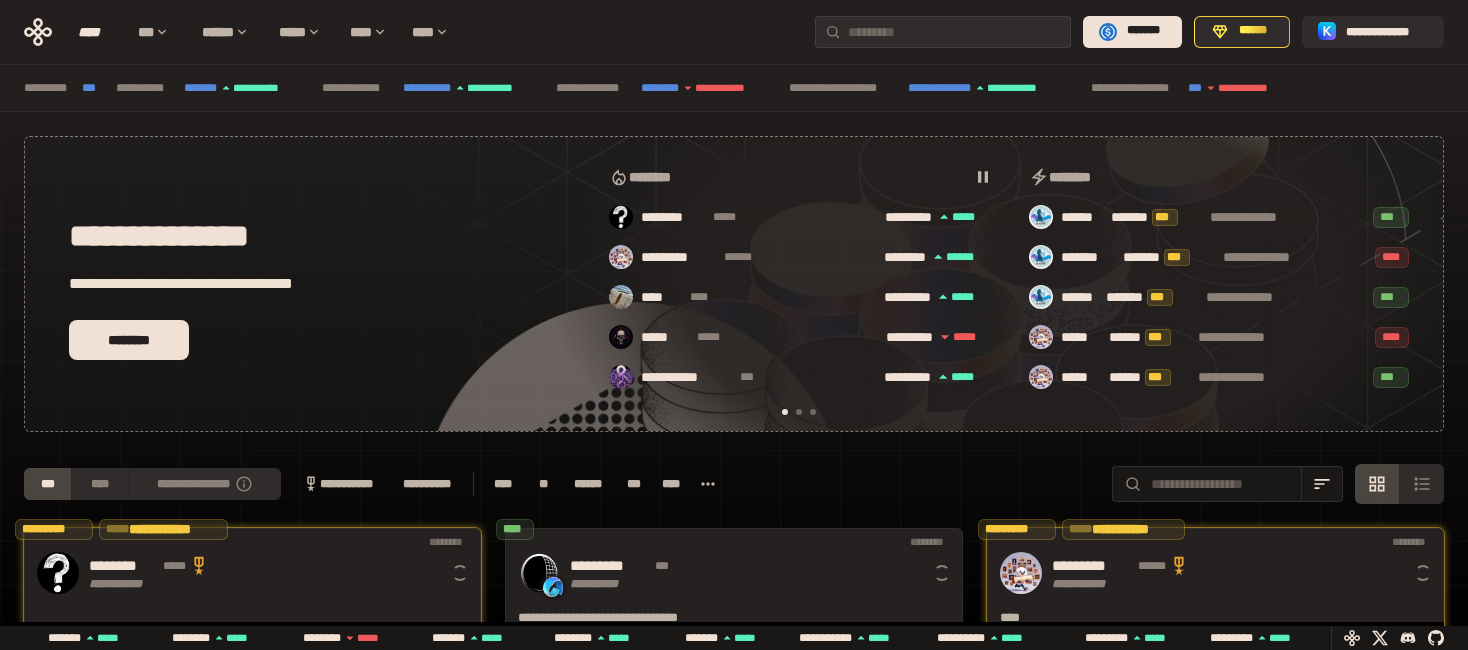 click 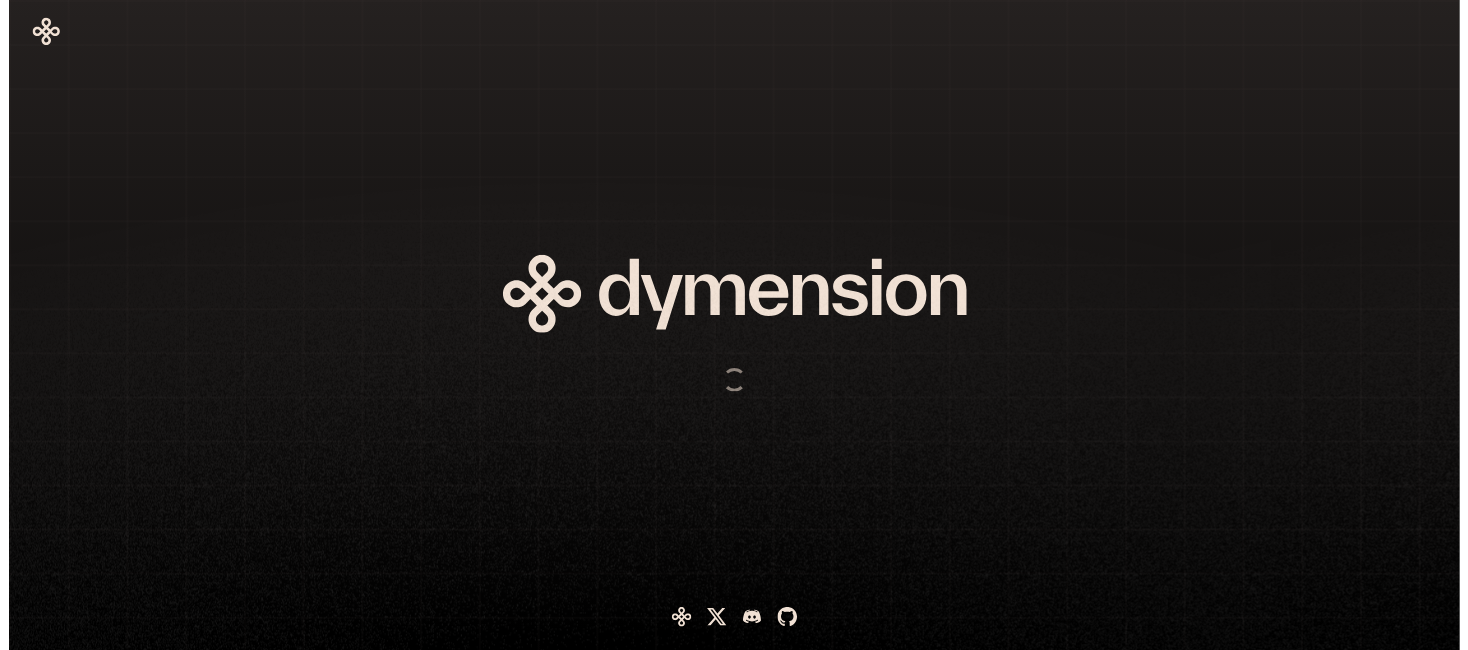 scroll, scrollTop: 0, scrollLeft: 0, axis: both 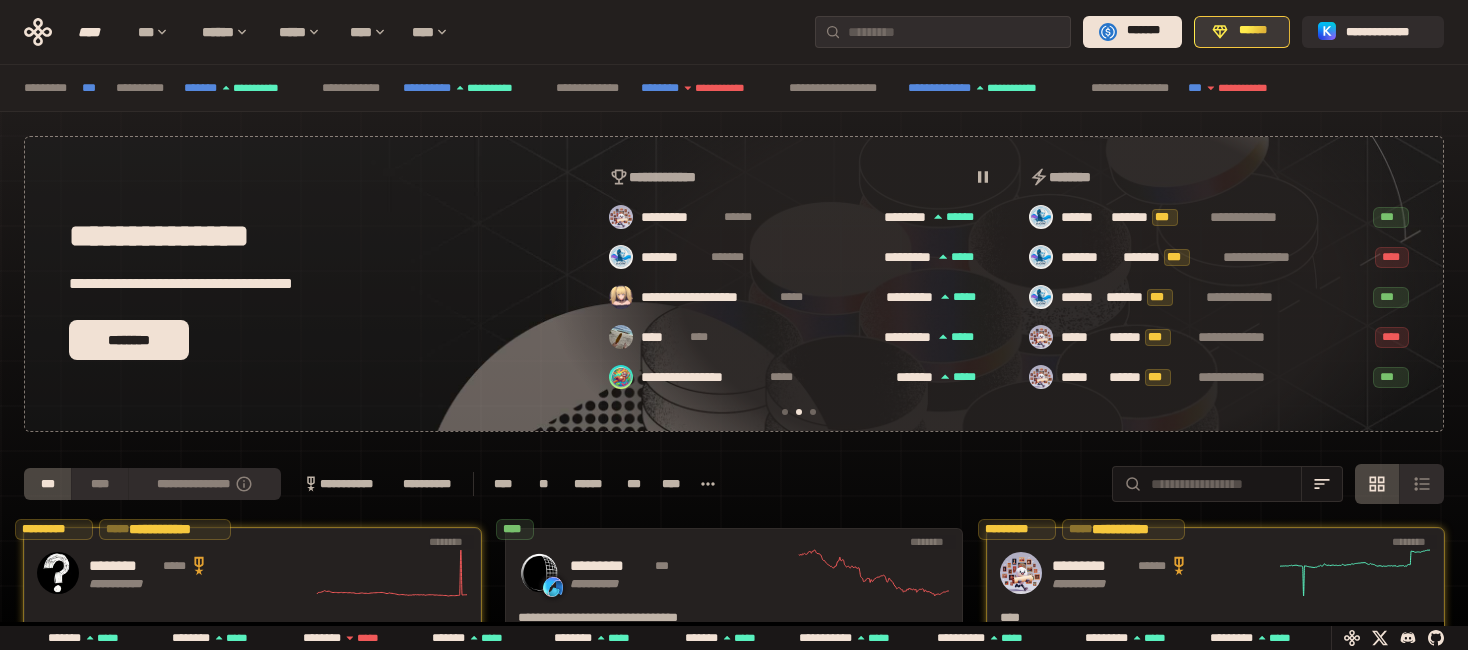 click on "******" at bounding box center (1253, 31) 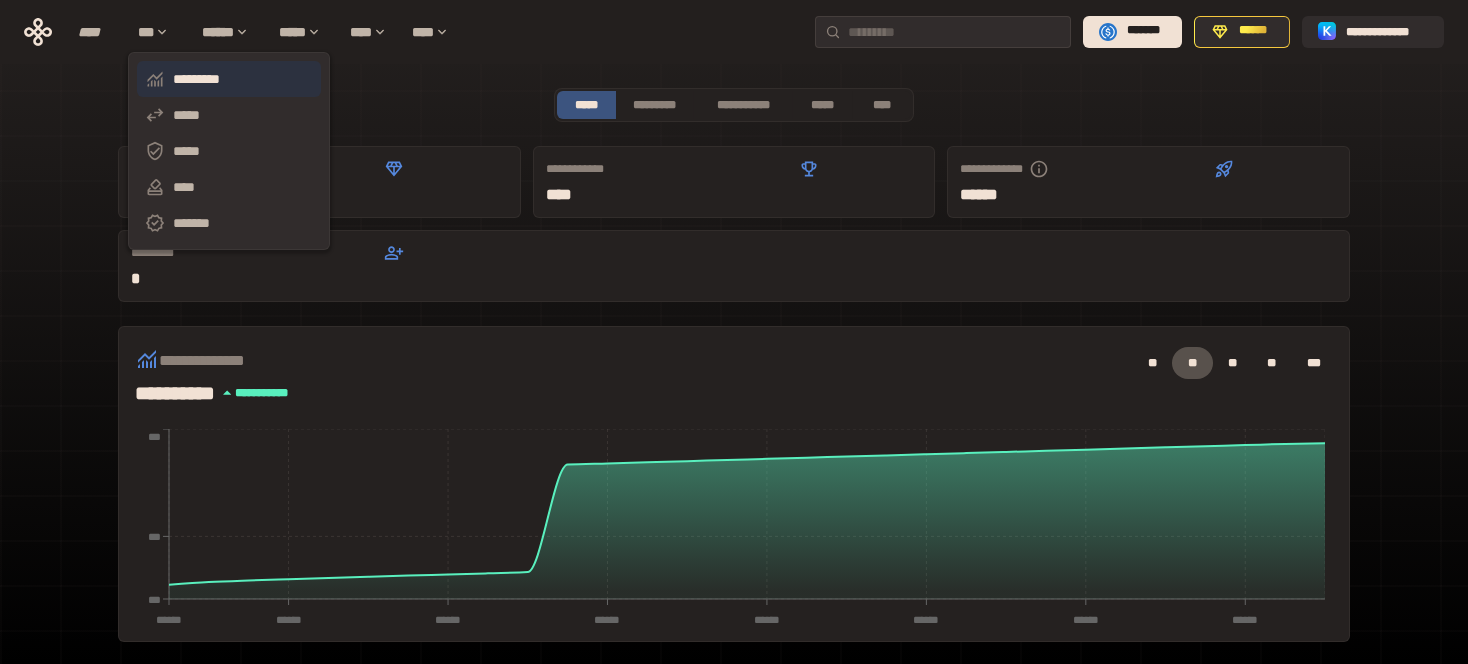click on "*********" at bounding box center (229, 79) 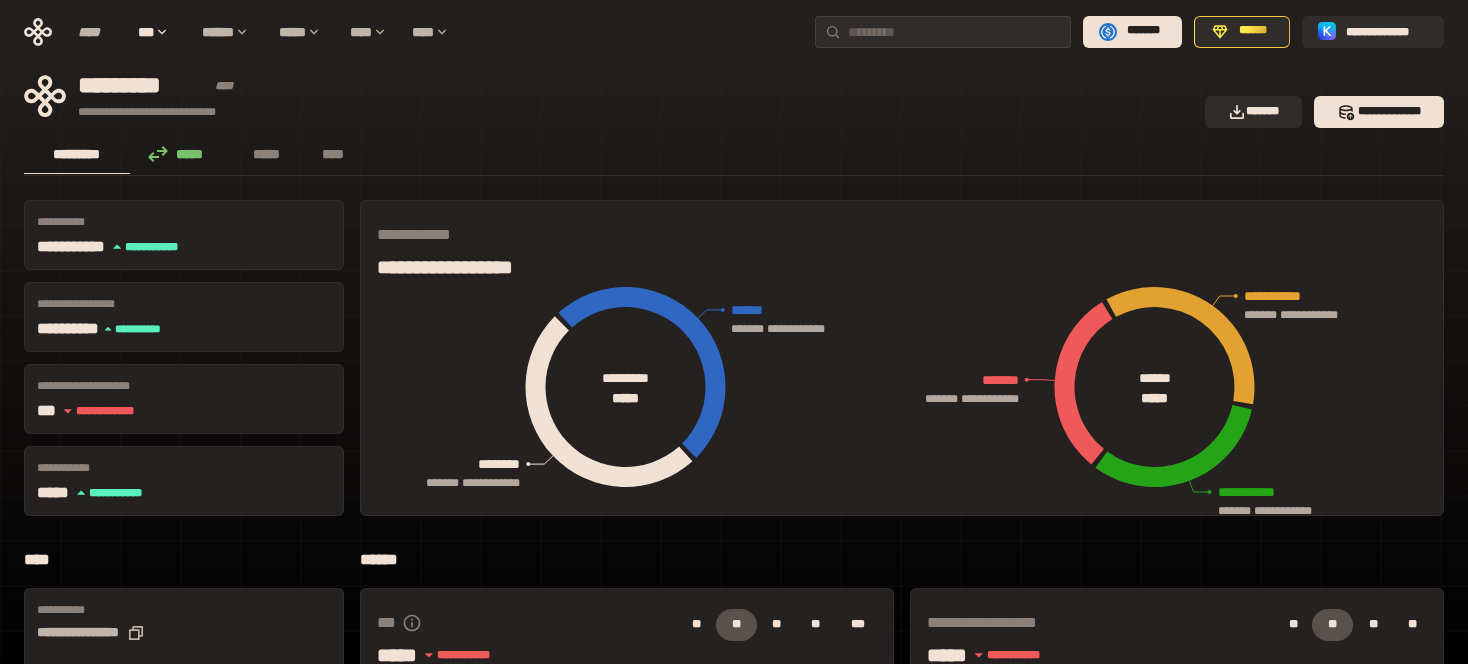scroll, scrollTop: 0, scrollLeft: 0, axis: both 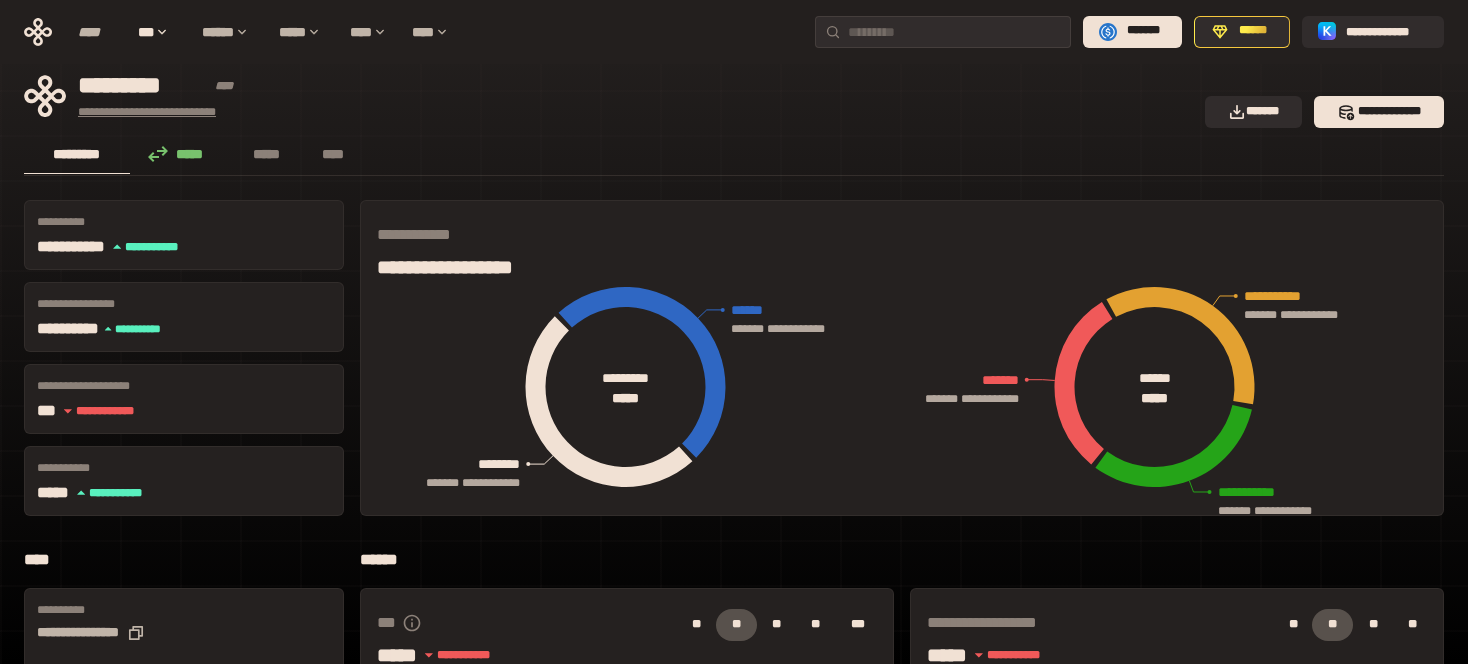 click on "**********" at bounding box center (161, 112) 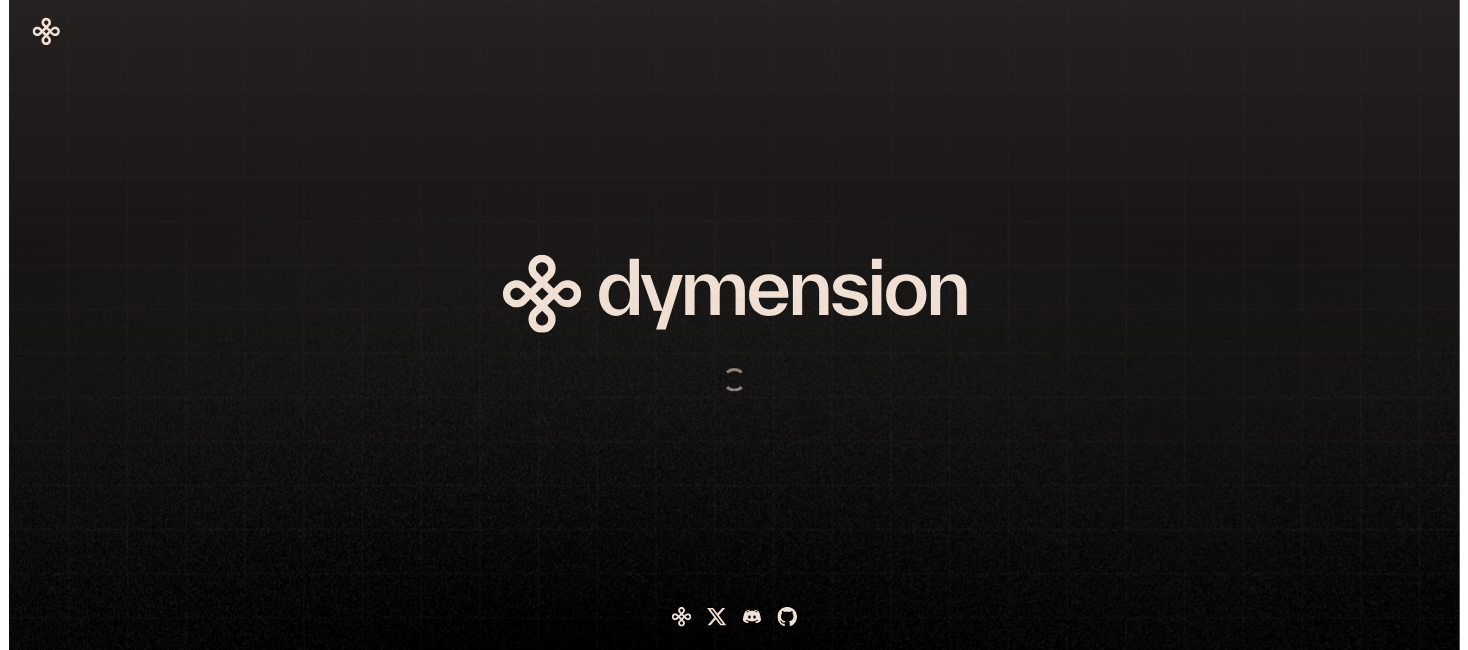 scroll, scrollTop: 0, scrollLeft: 0, axis: both 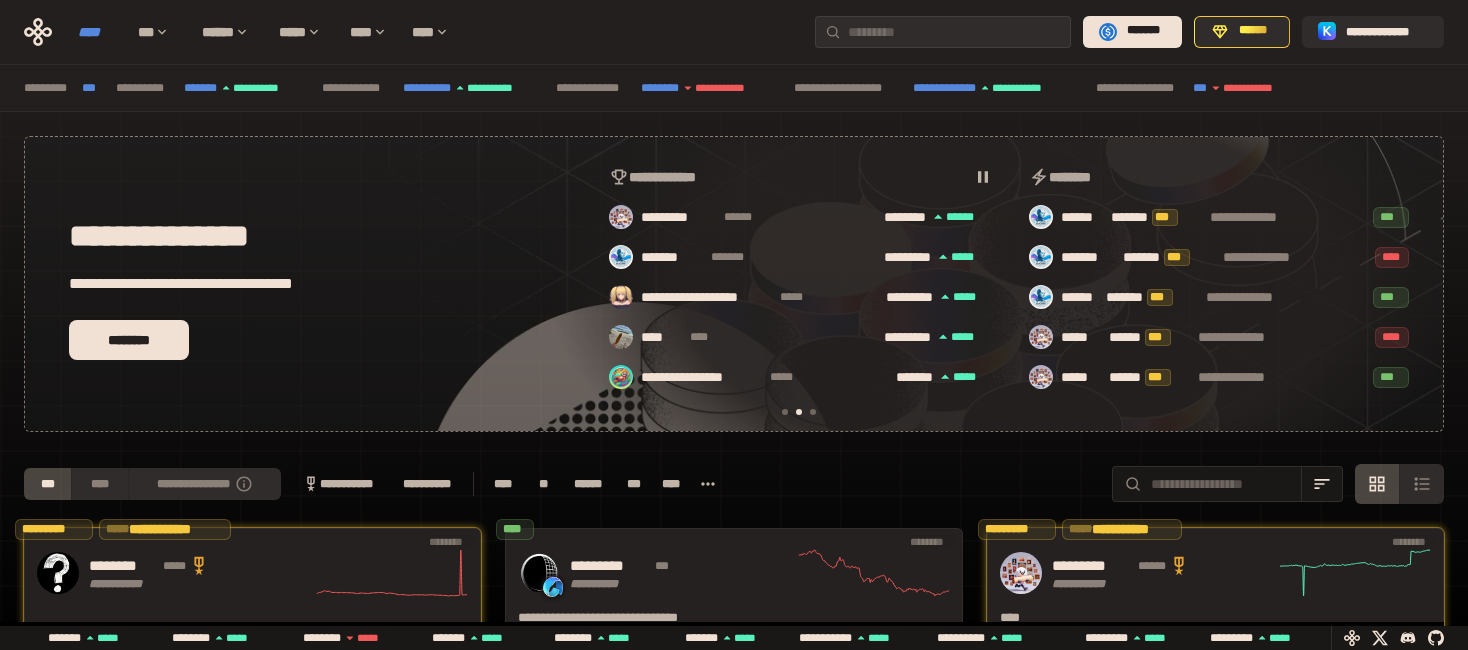 click on "****" at bounding box center (98, 32) 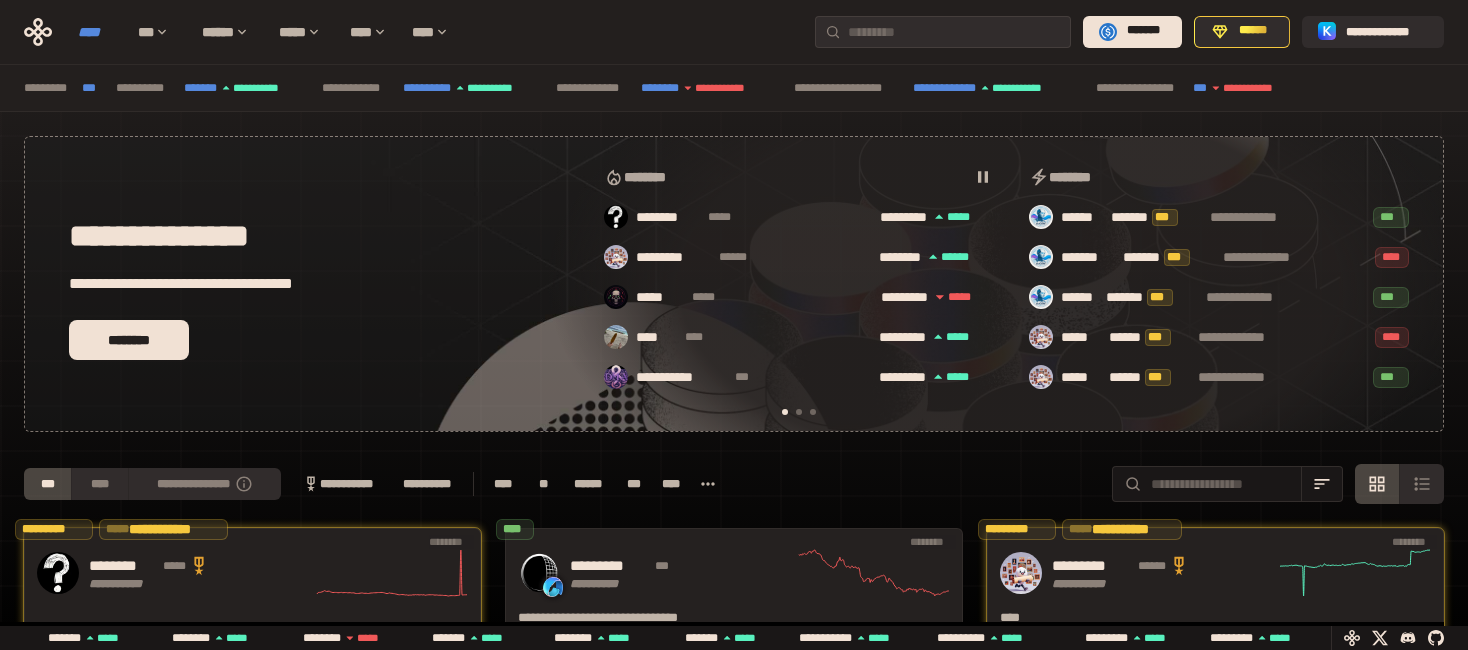 scroll, scrollTop: 0, scrollLeft: 16, axis: horizontal 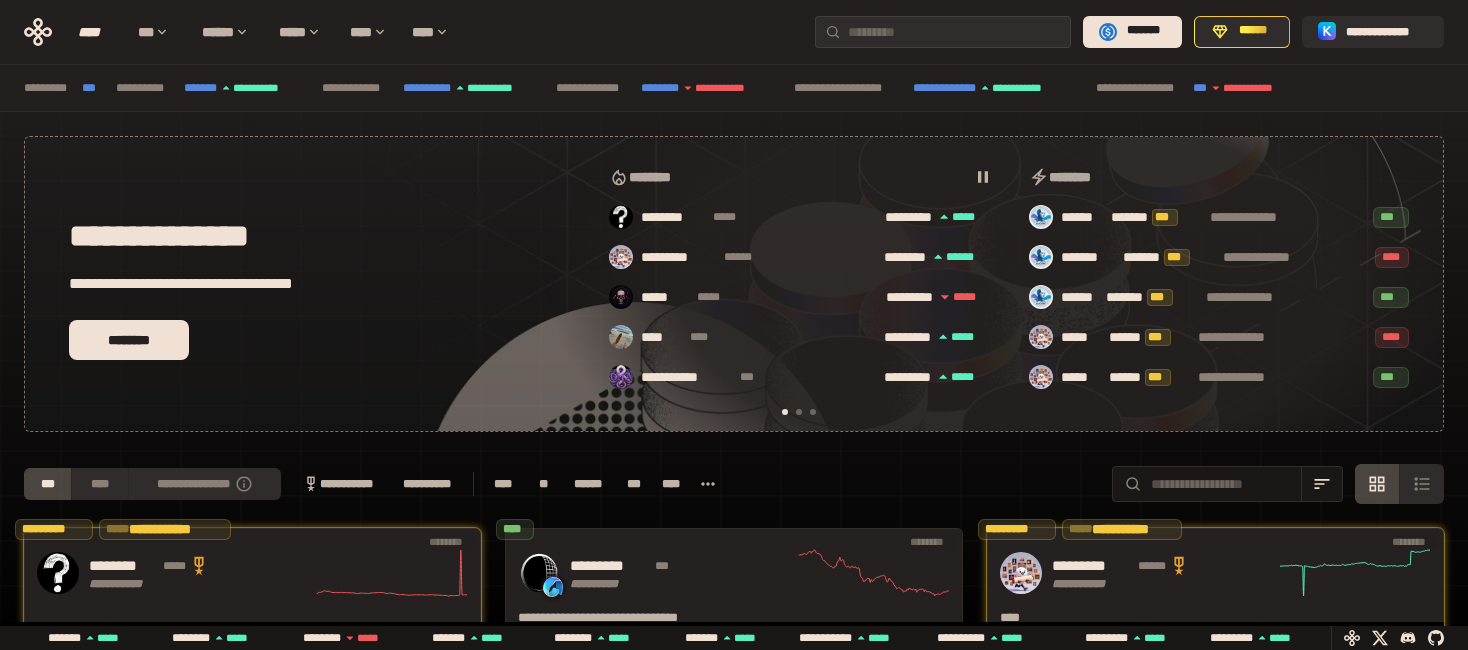 click 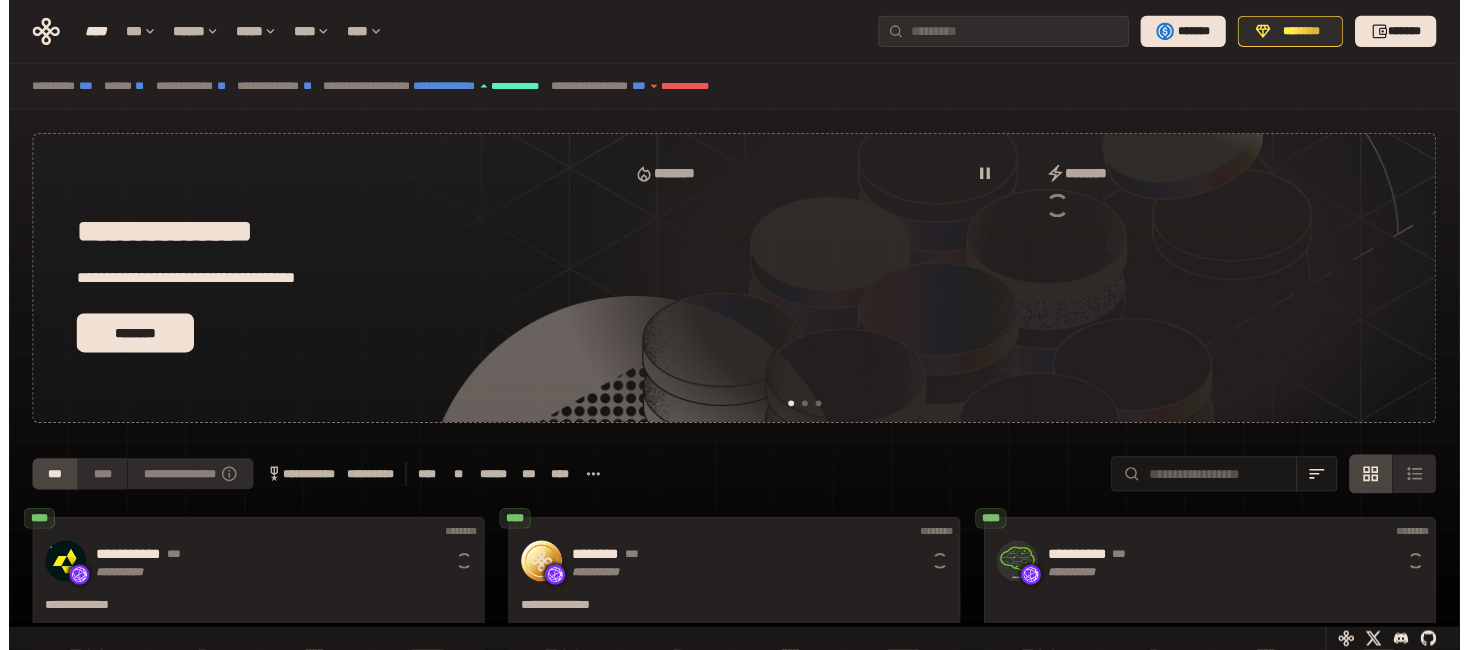 scroll, scrollTop: 0, scrollLeft: 0, axis: both 